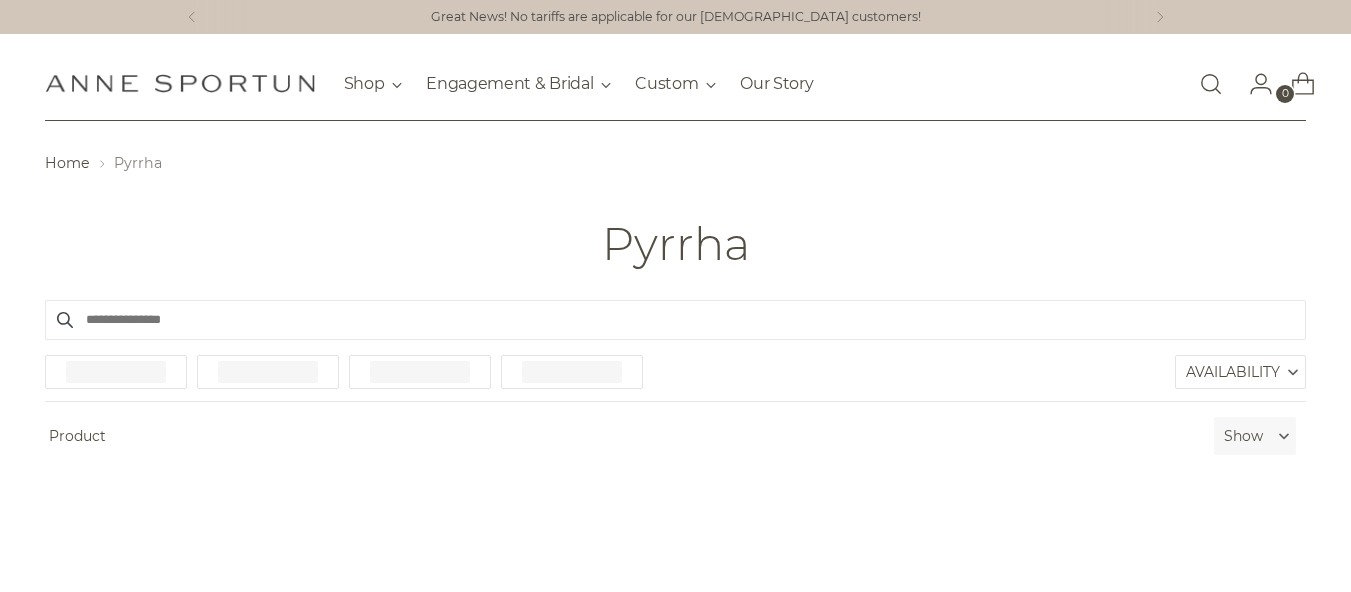 scroll, scrollTop: 0, scrollLeft: 0, axis: both 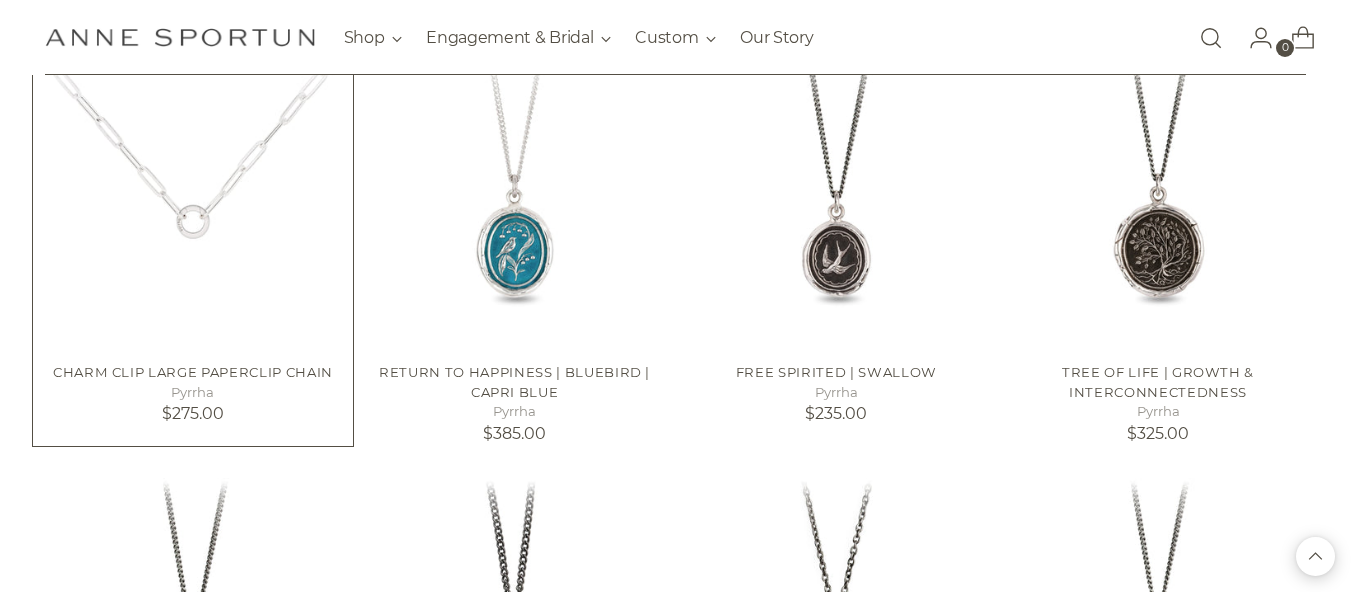 click at bounding box center (0, 0) 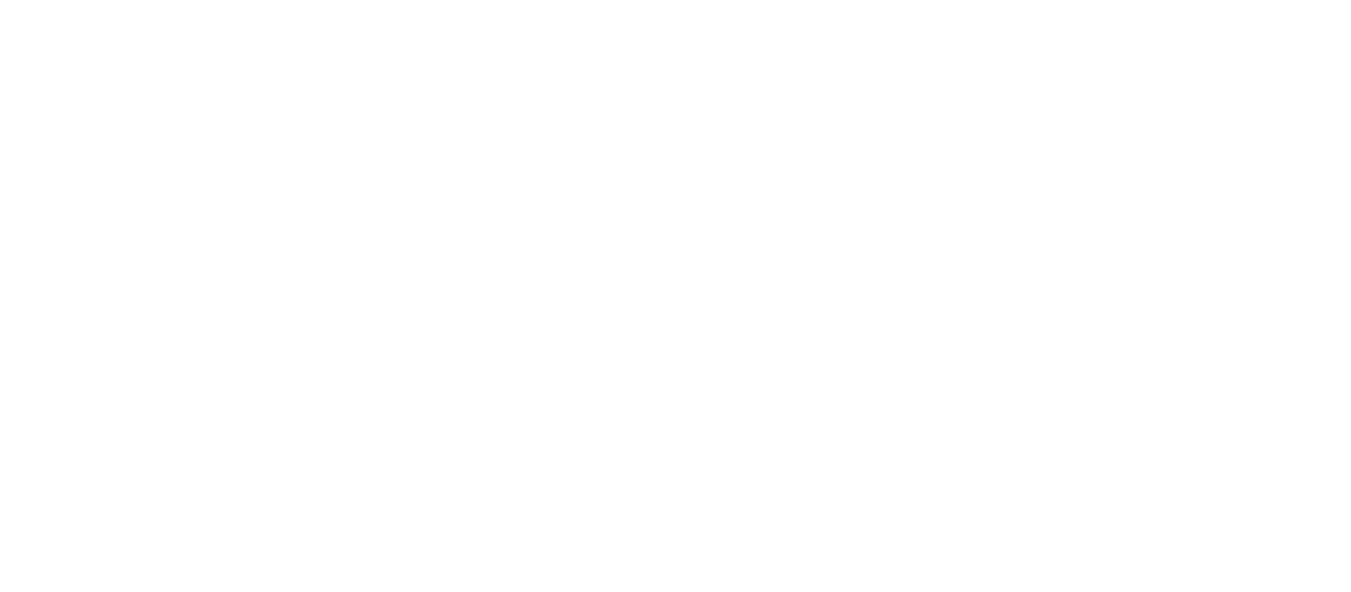 scroll, scrollTop: 0, scrollLeft: 0, axis: both 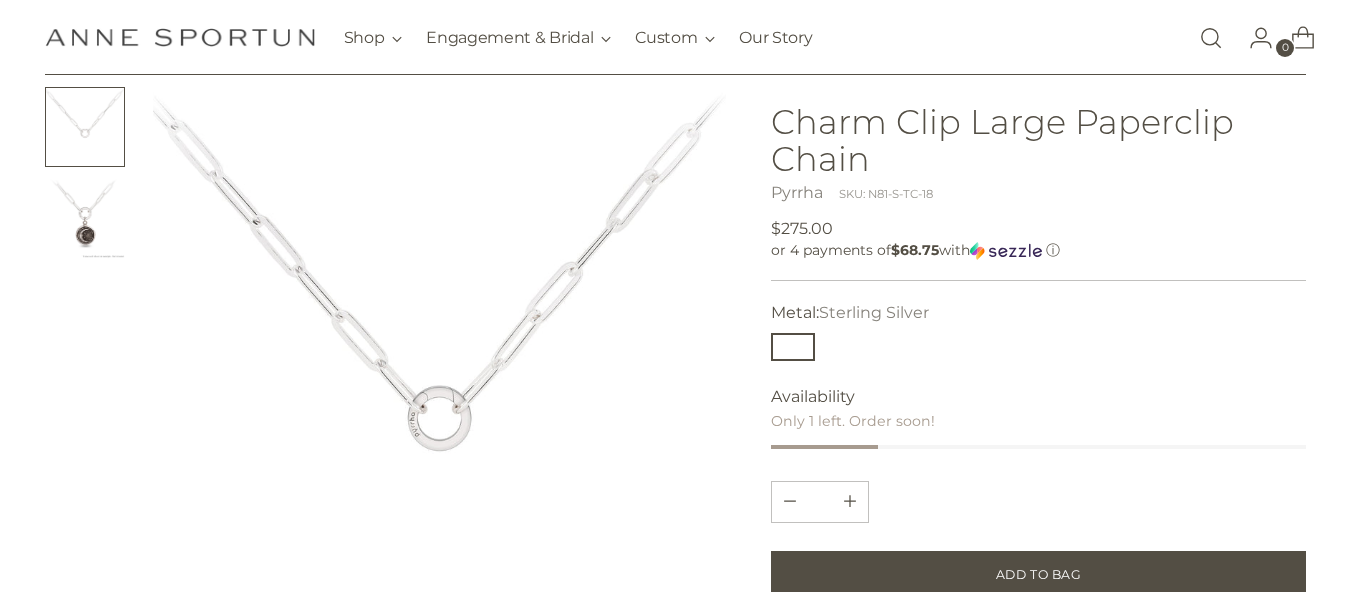 drag, startPoint x: 1355, startPoint y: 70, endPoint x: 1356, endPoint y: 99, distance: 29.017237 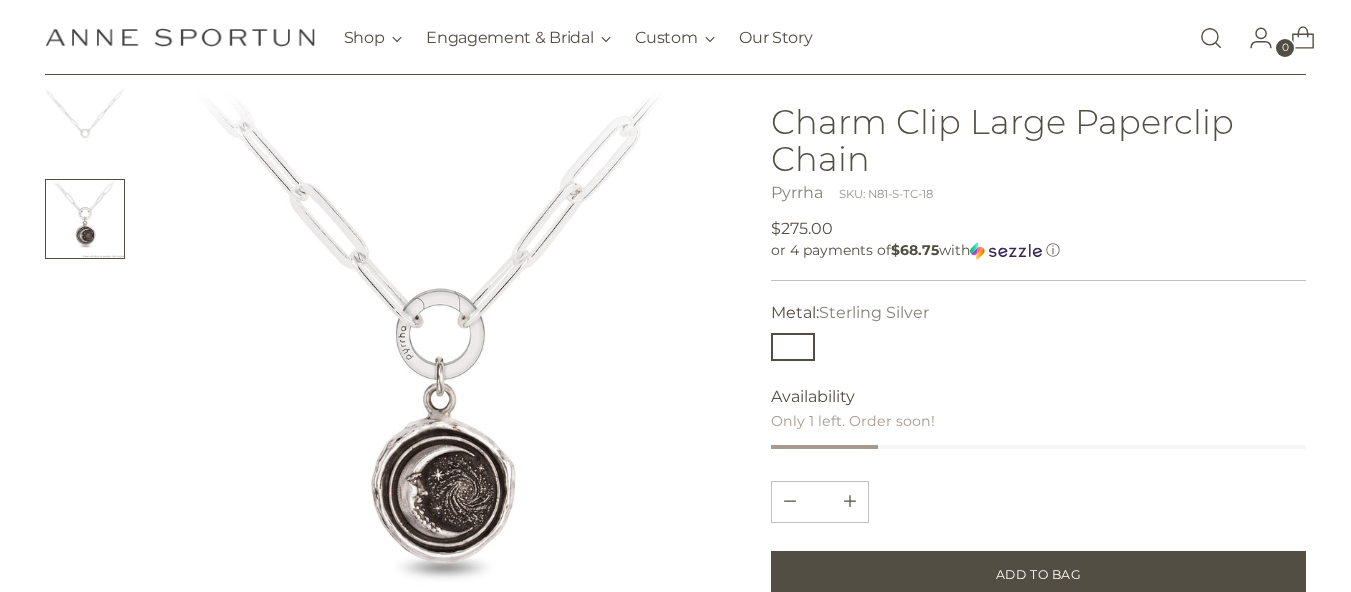 click at bounding box center (85, 127) 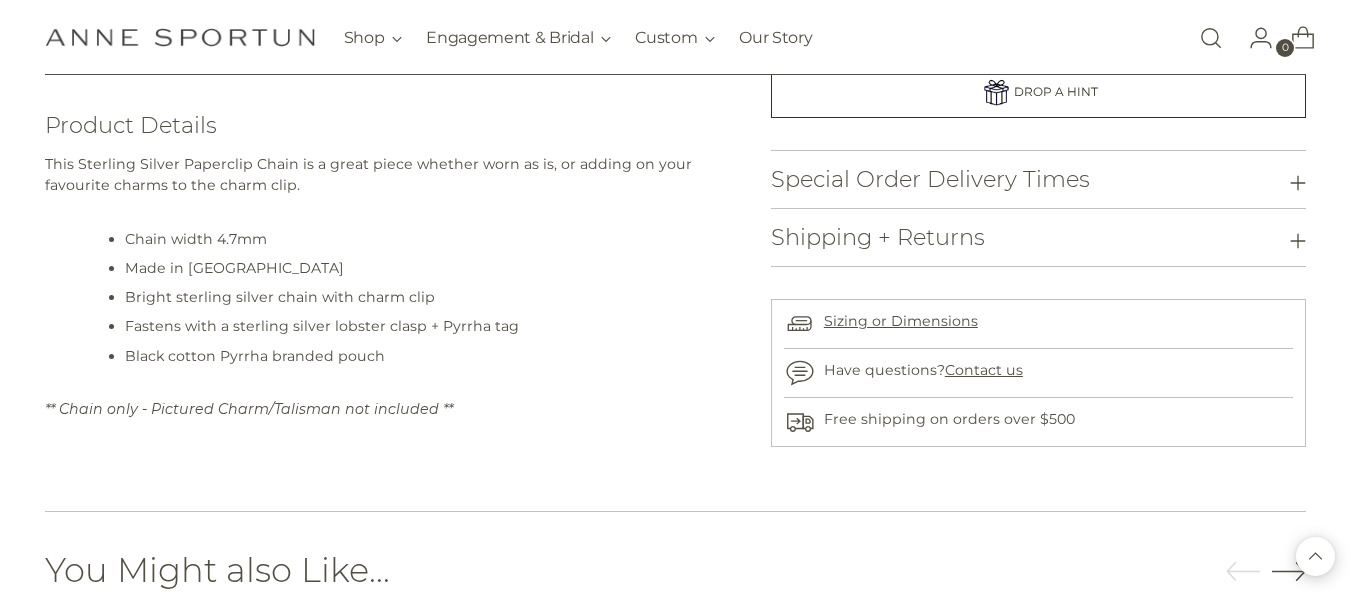 scroll, scrollTop: 699, scrollLeft: 0, axis: vertical 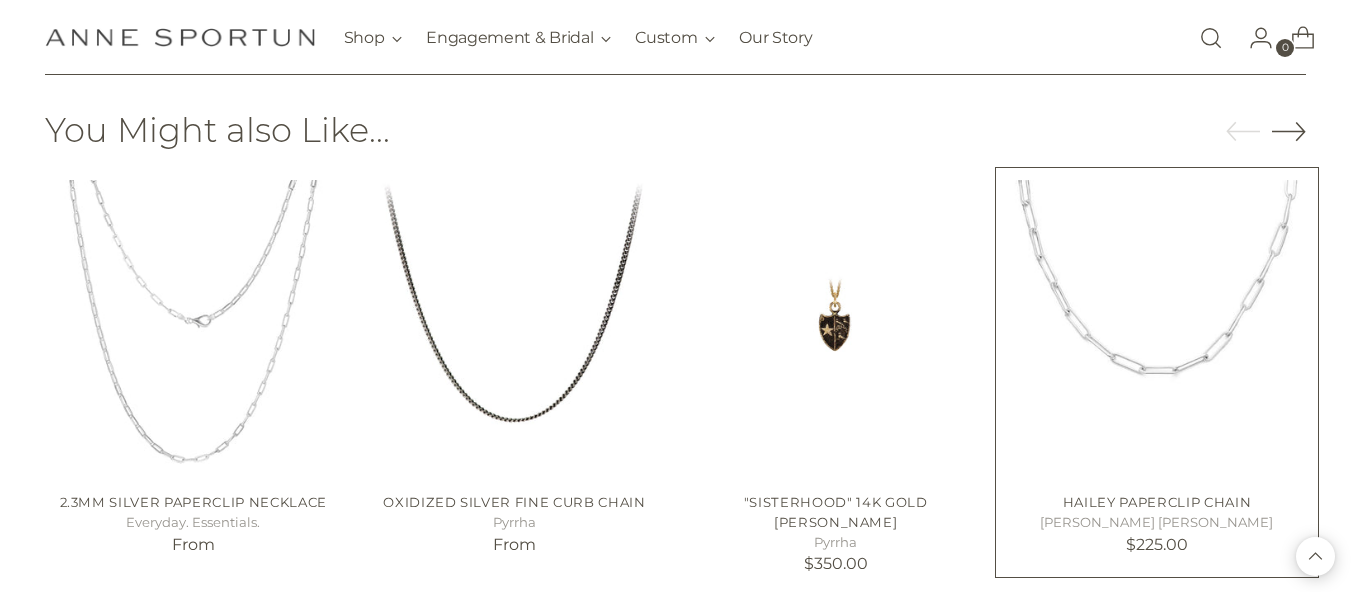 click at bounding box center (0, 0) 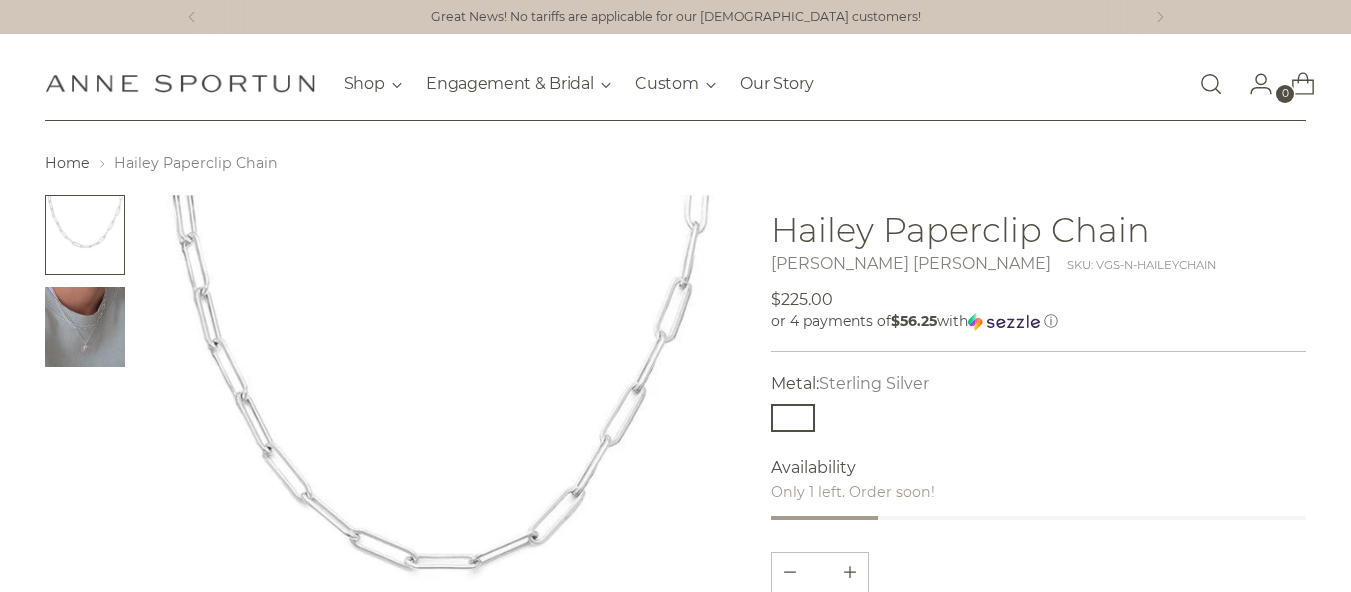scroll, scrollTop: 0, scrollLeft: 0, axis: both 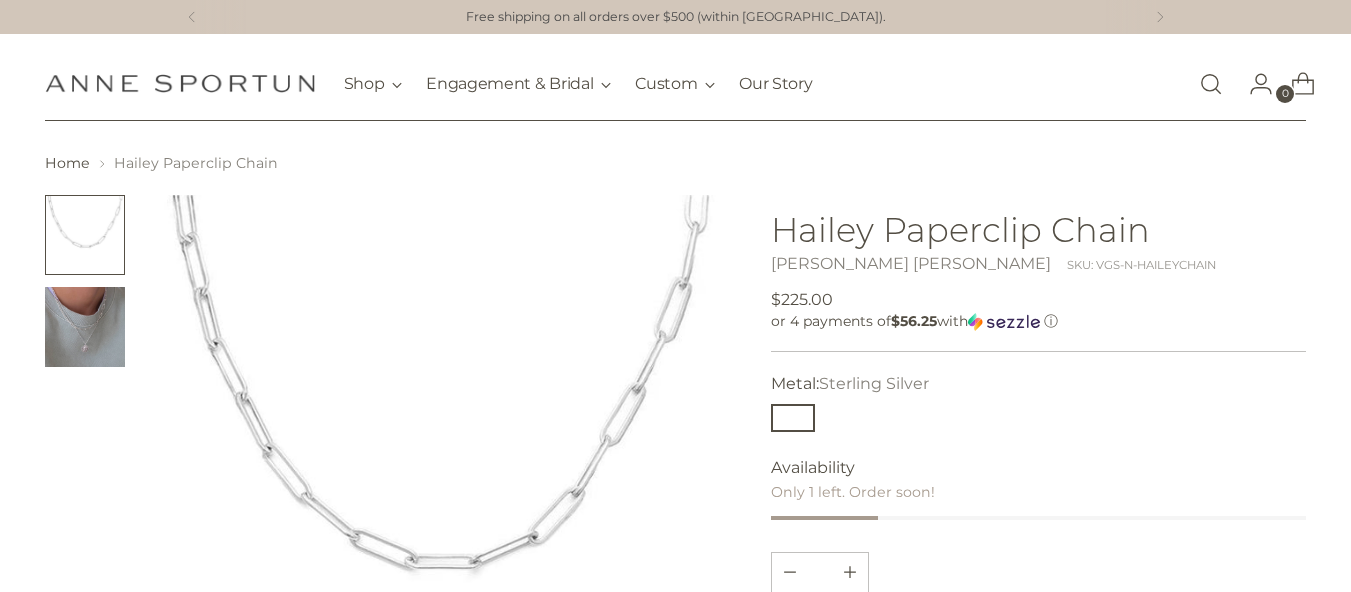 drag, startPoint x: 1359, startPoint y: 62, endPoint x: 1365, endPoint y: 52, distance: 11.661903 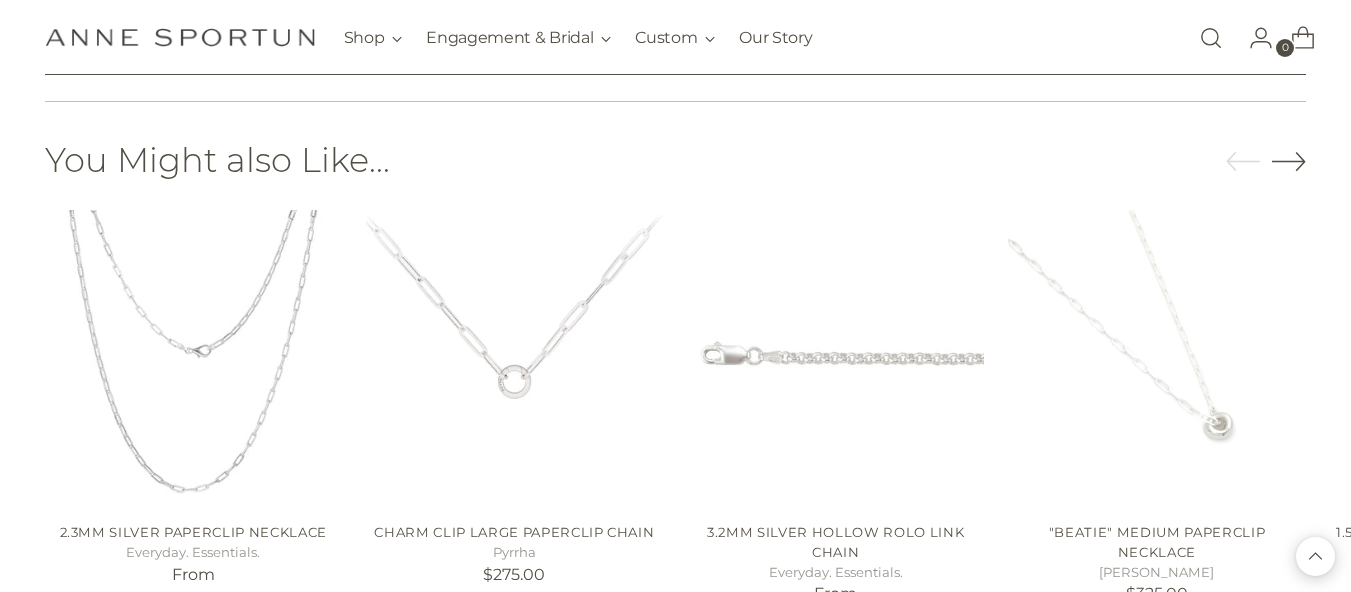 scroll, scrollTop: 1053, scrollLeft: 0, axis: vertical 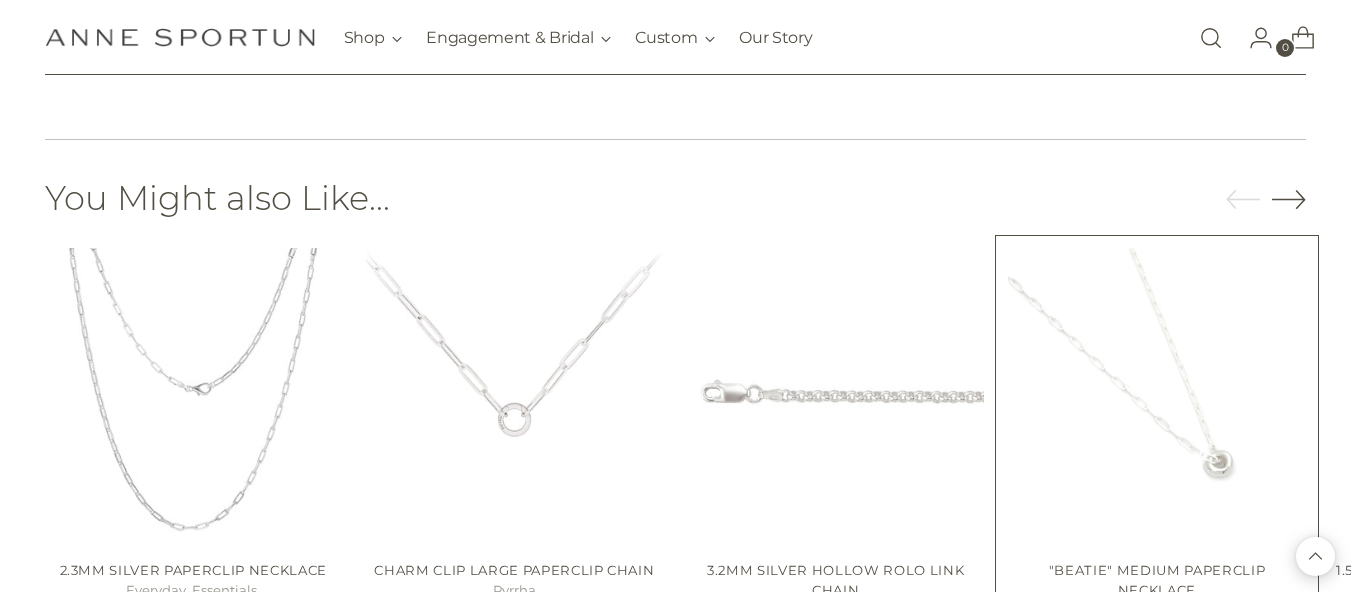 click at bounding box center (0, 0) 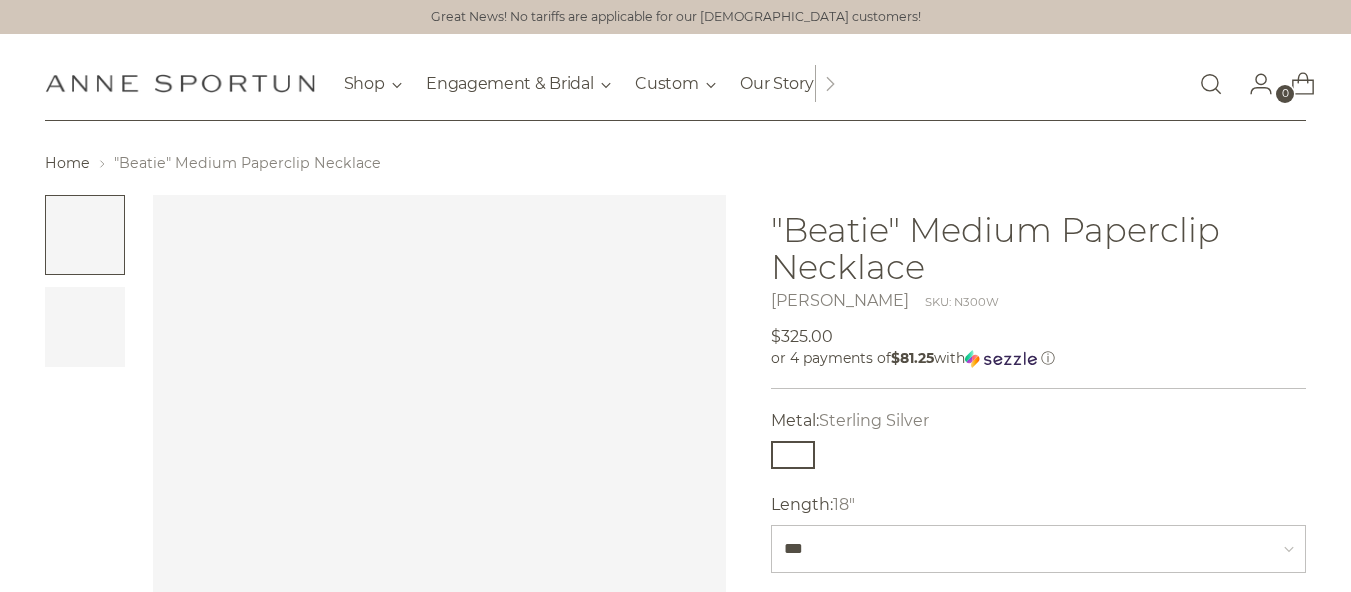 scroll, scrollTop: 0, scrollLeft: 0, axis: both 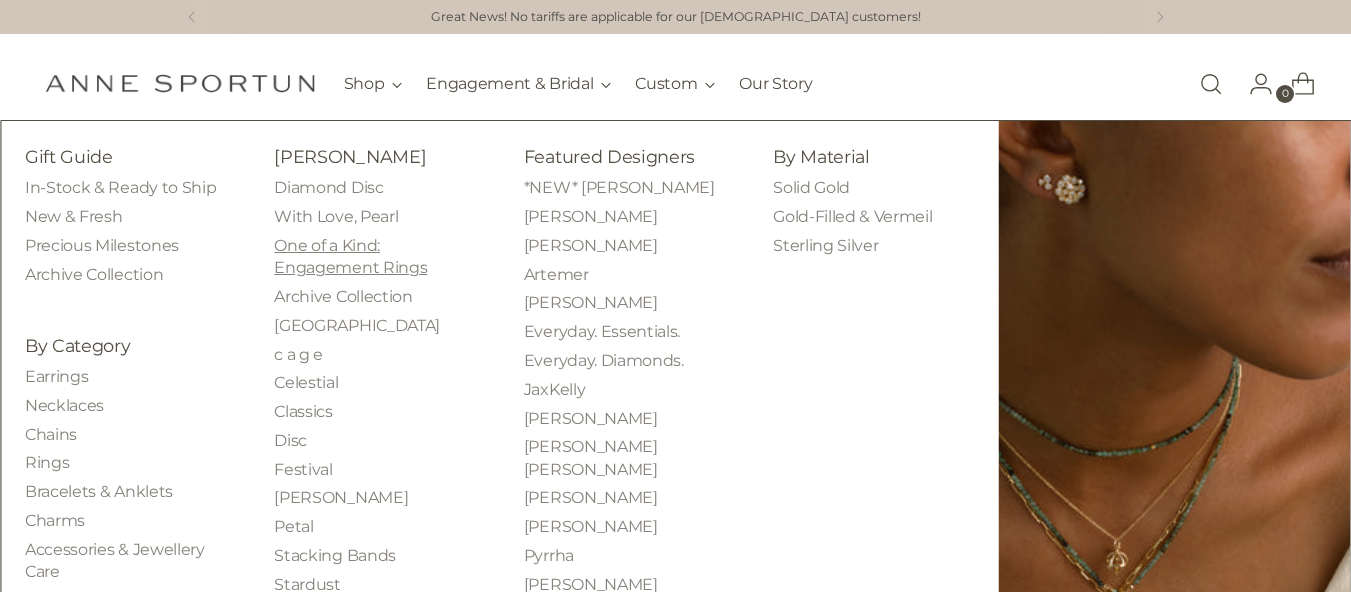 click on "One of a Kind: Engagement Rings" at bounding box center [350, 256] 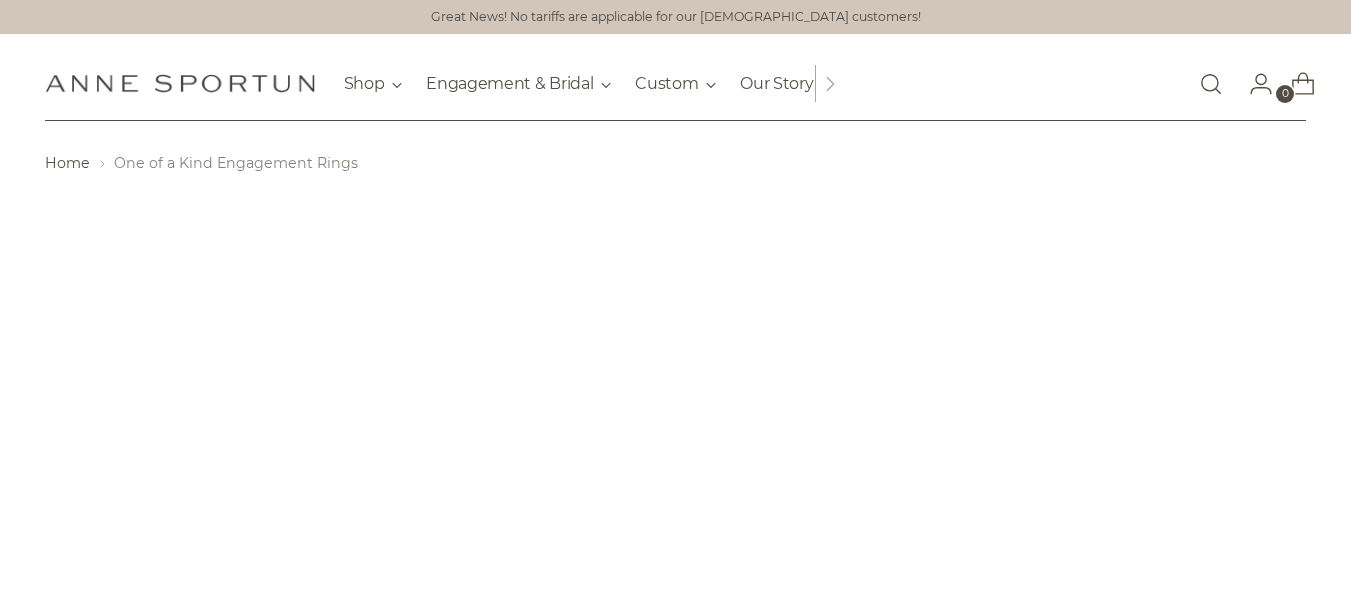 scroll, scrollTop: 0, scrollLeft: 0, axis: both 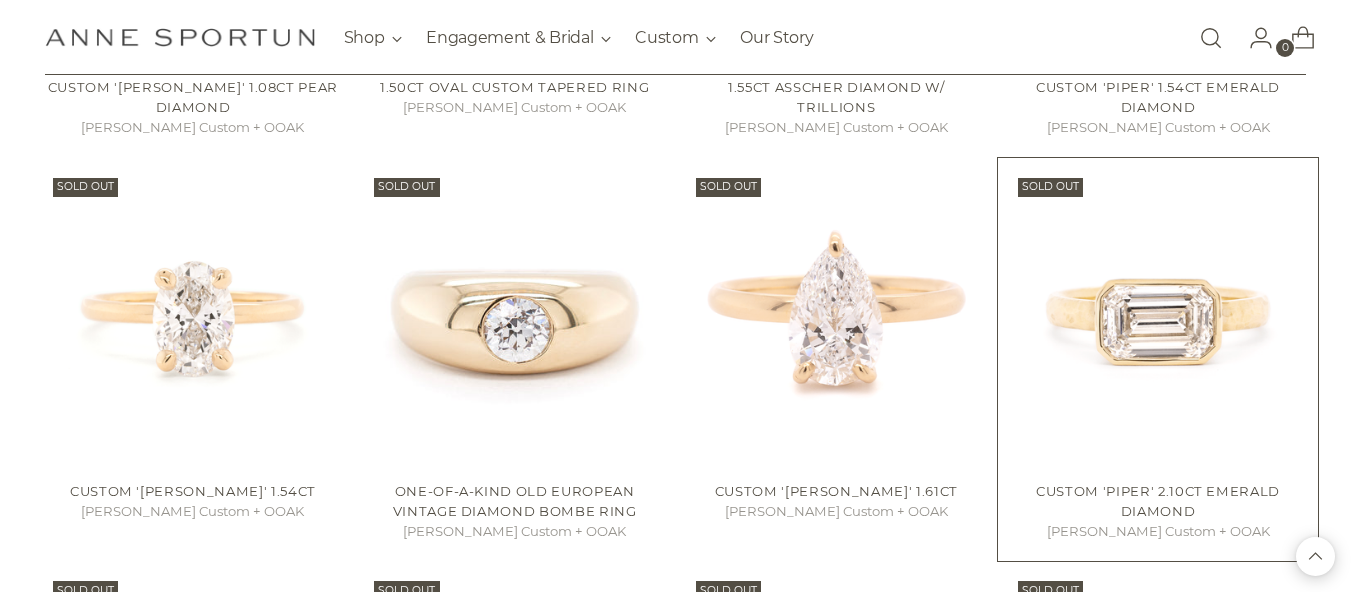 click at bounding box center [0, 0] 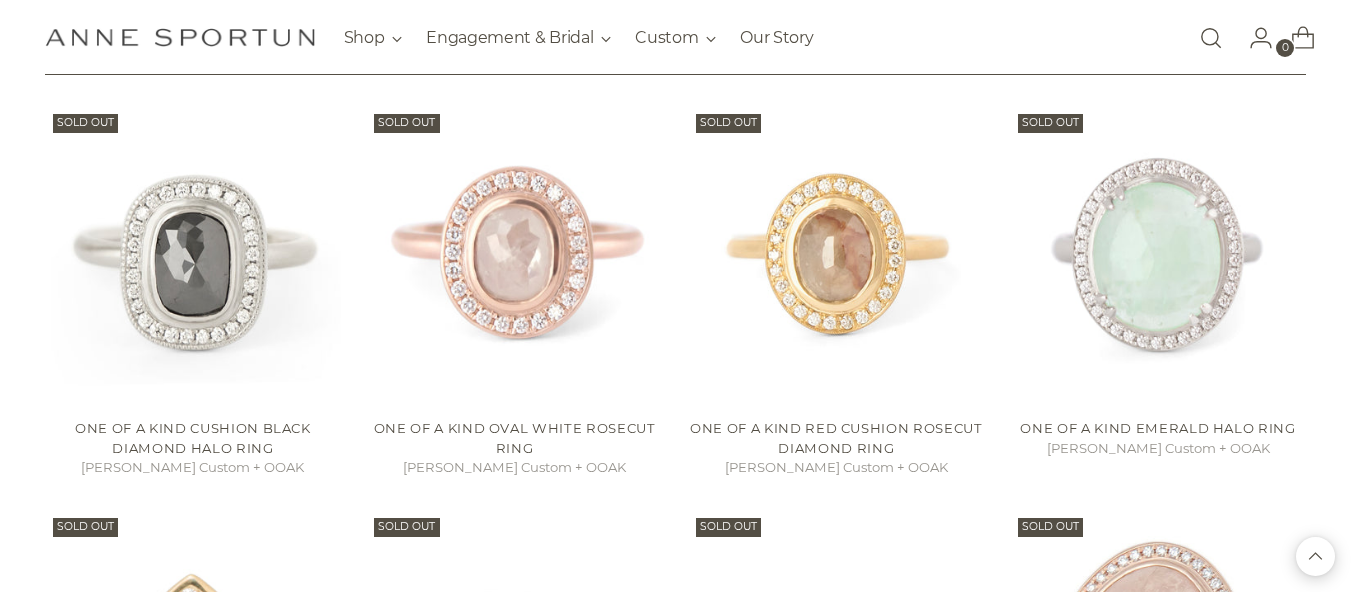 scroll, scrollTop: 13498, scrollLeft: 0, axis: vertical 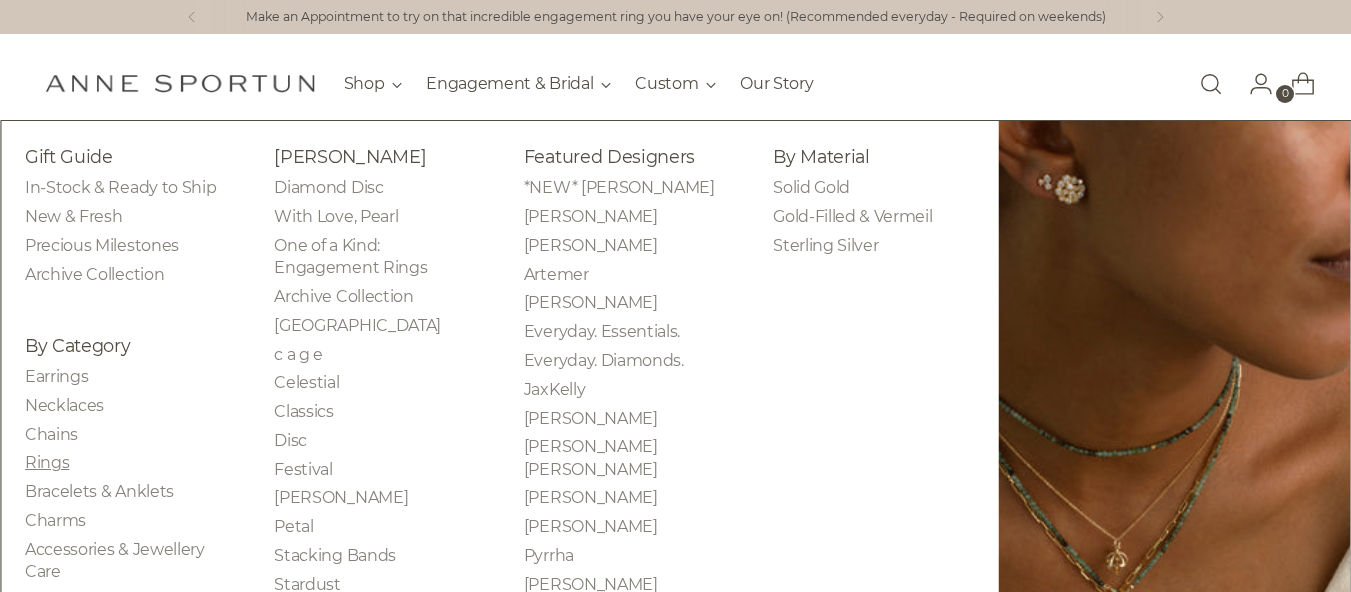 click on "Rings" at bounding box center [47, 462] 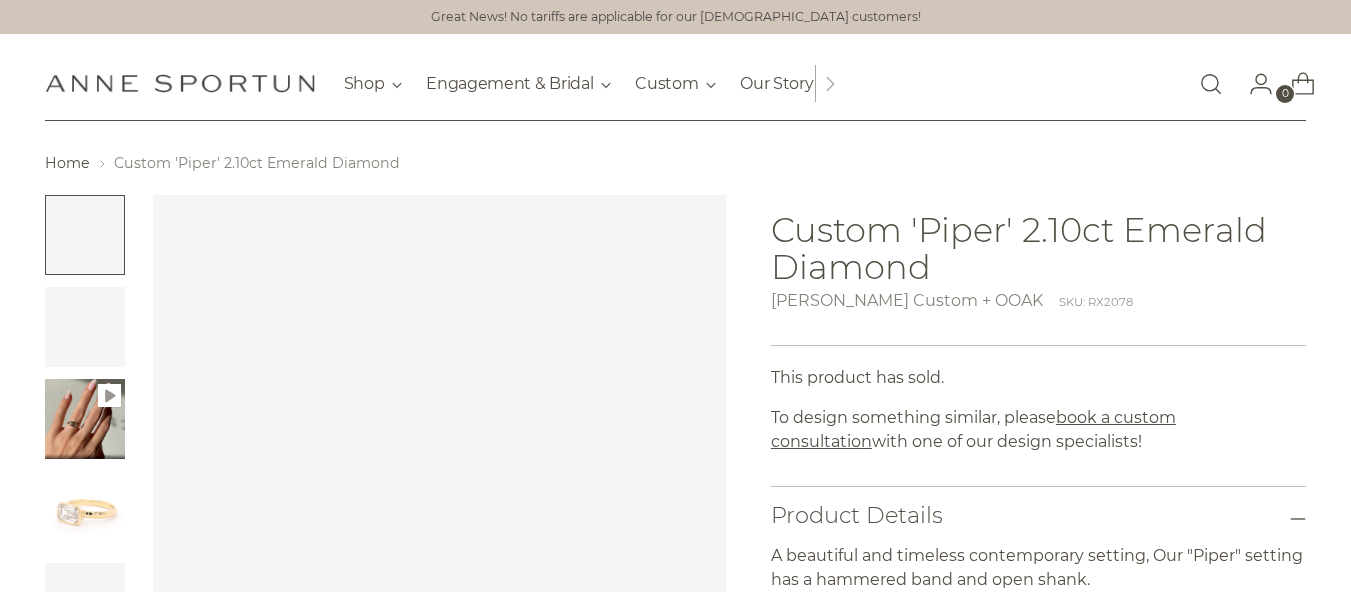 scroll, scrollTop: 0, scrollLeft: 0, axis: both 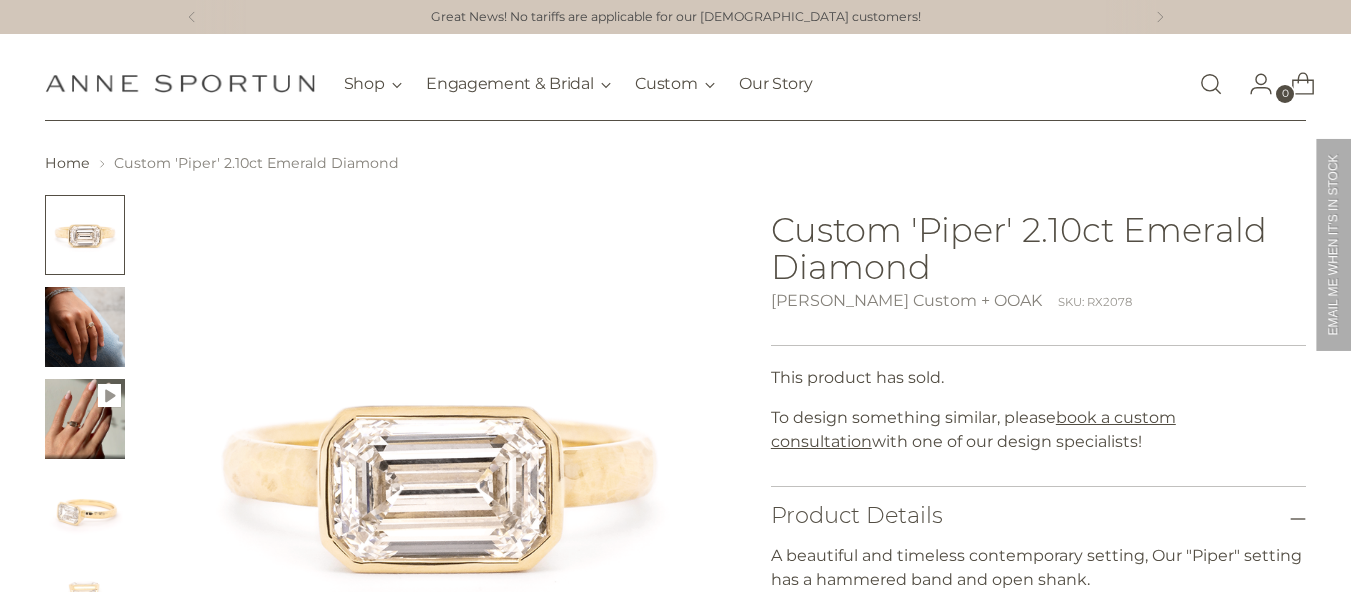 click at bounding box center (85, 327) 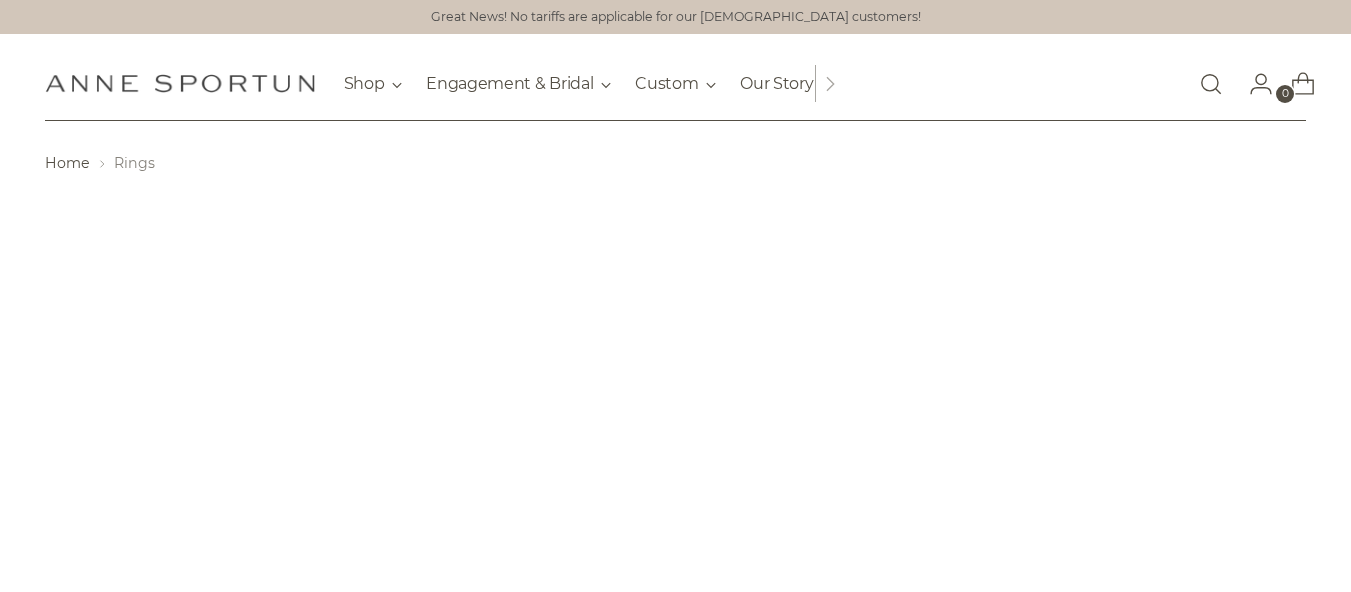scroll, scrollTop: 0, scrollLeft: 0, axis: both 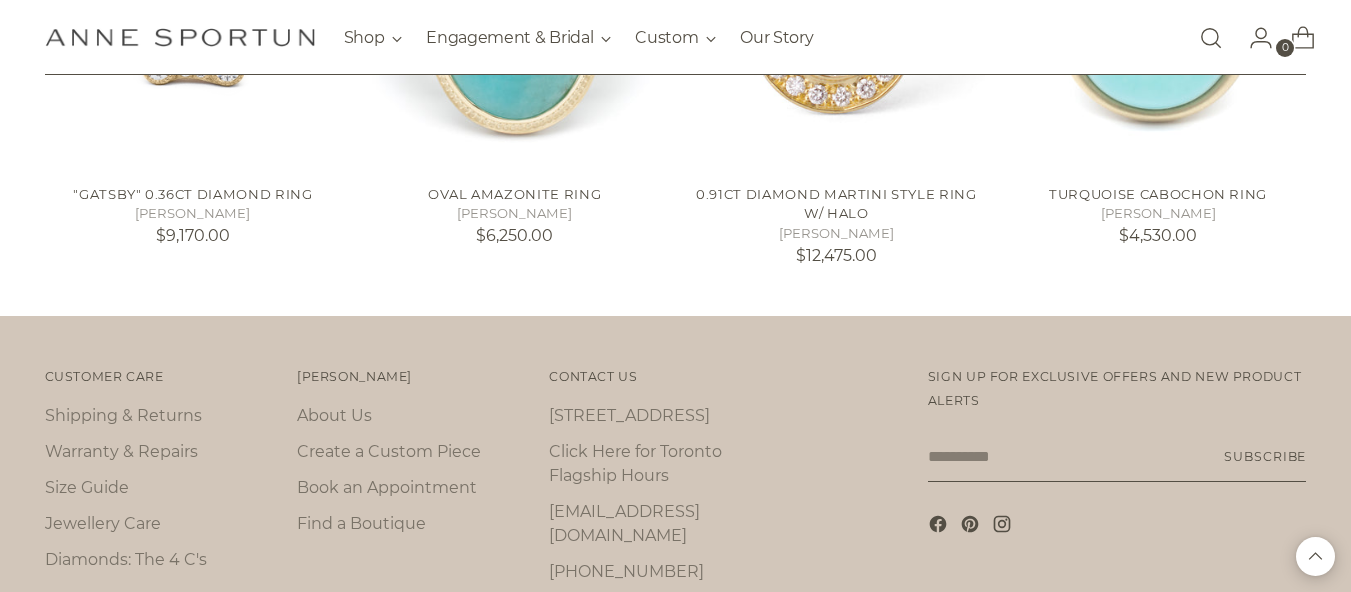 click at bounding box center (1211, 38) 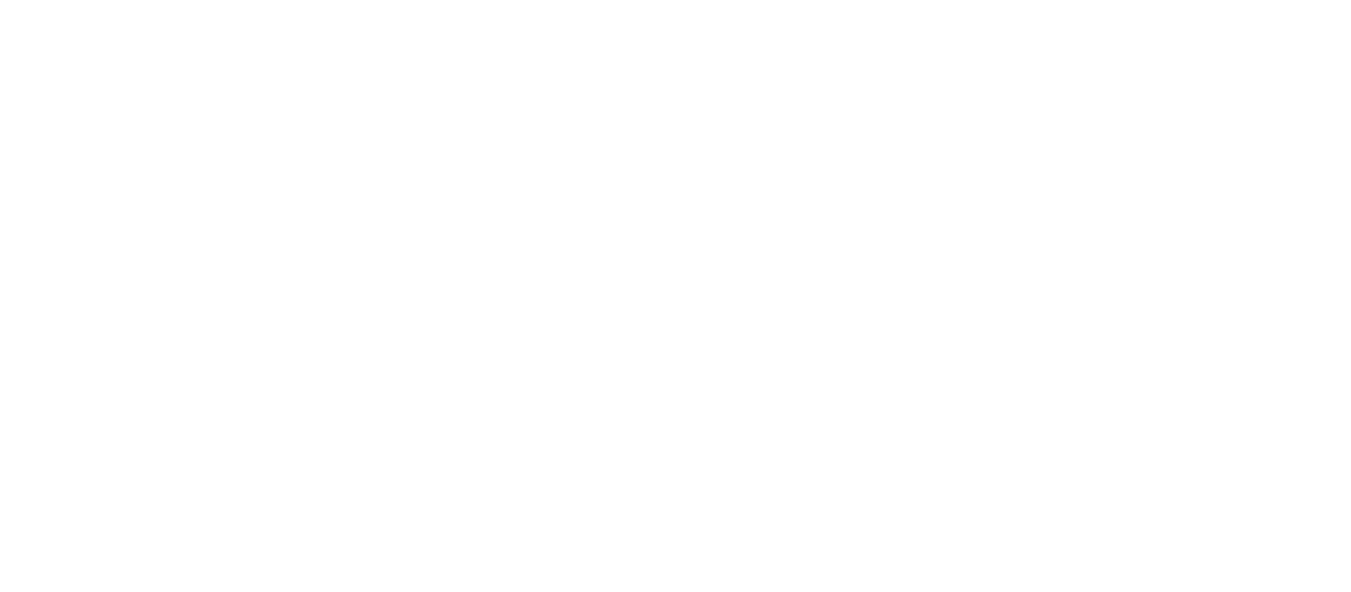 scroll, scrollTop: 0, scrollLeft: 0, axis: both 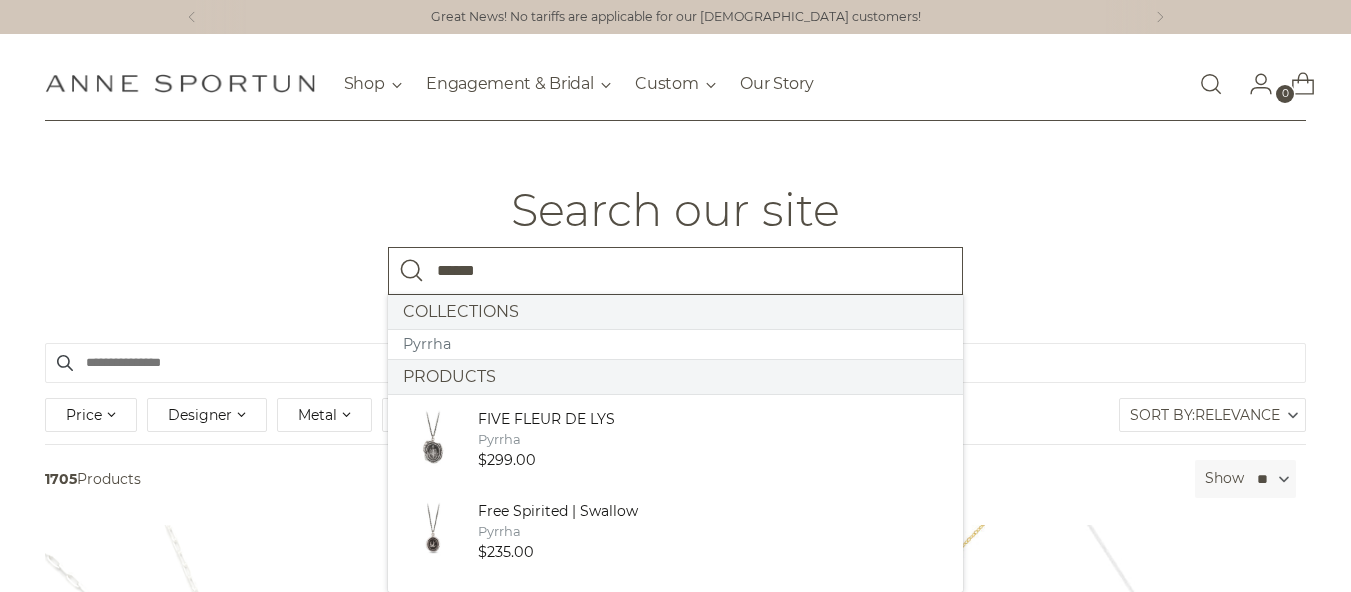 type on "******" 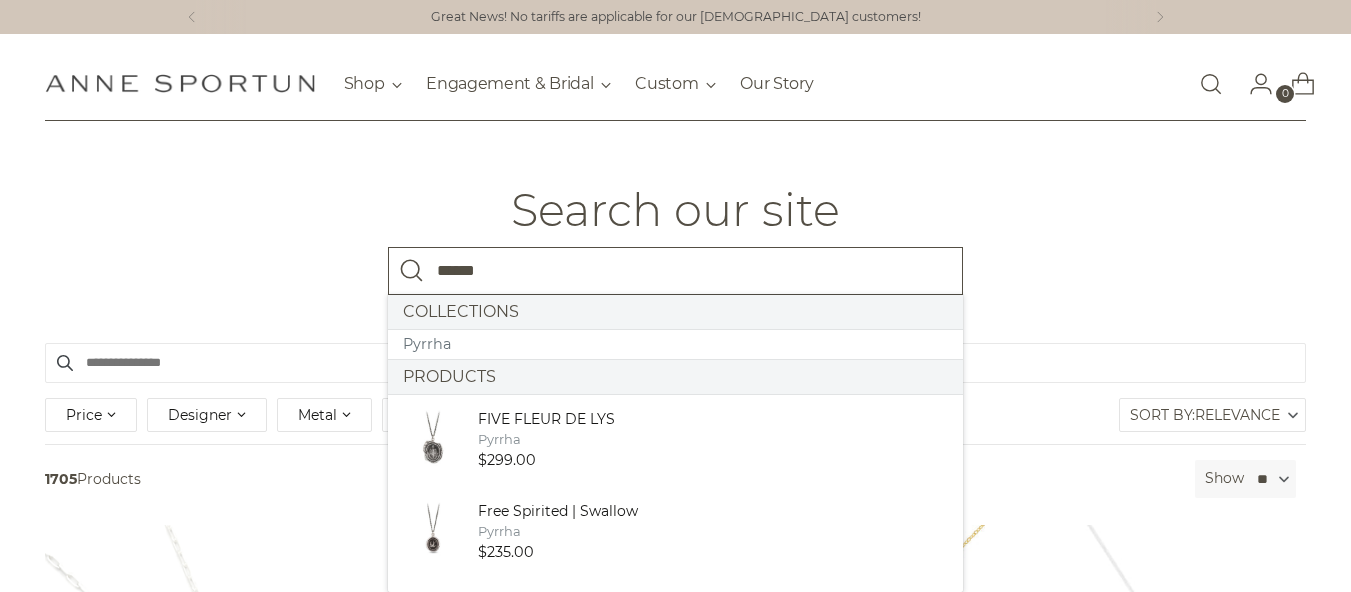click at bounding box center [412, 271] 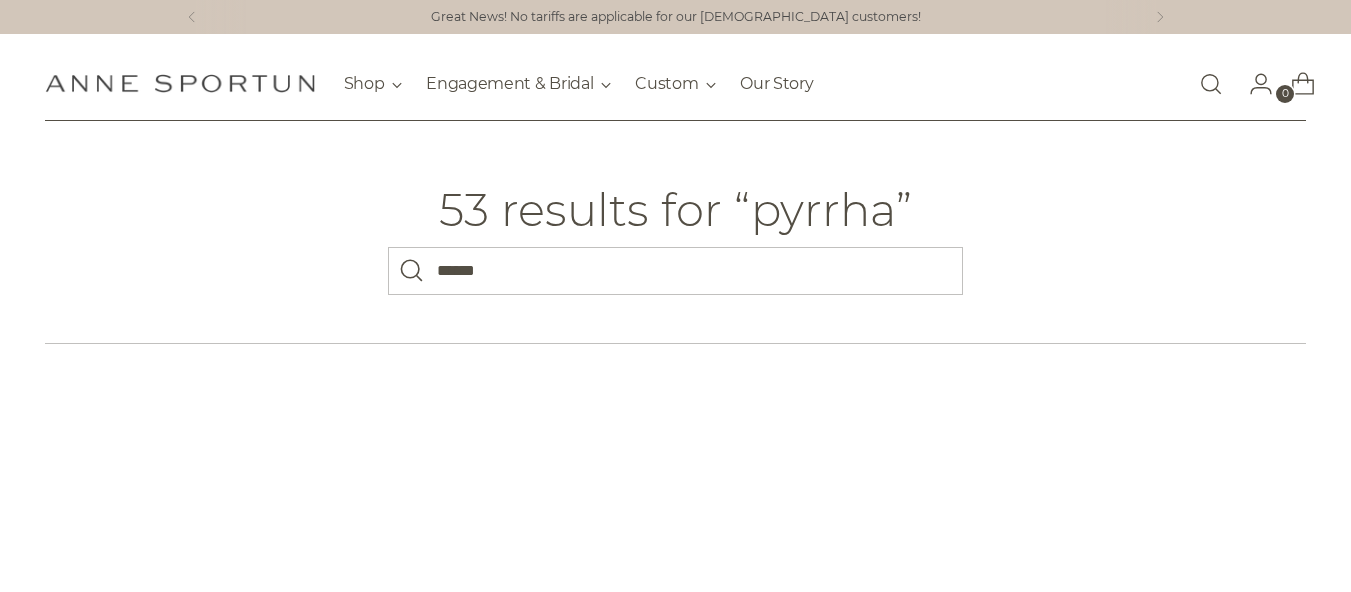 scroll, scrollTop: 0, scrollLeft: 0, axis: both 